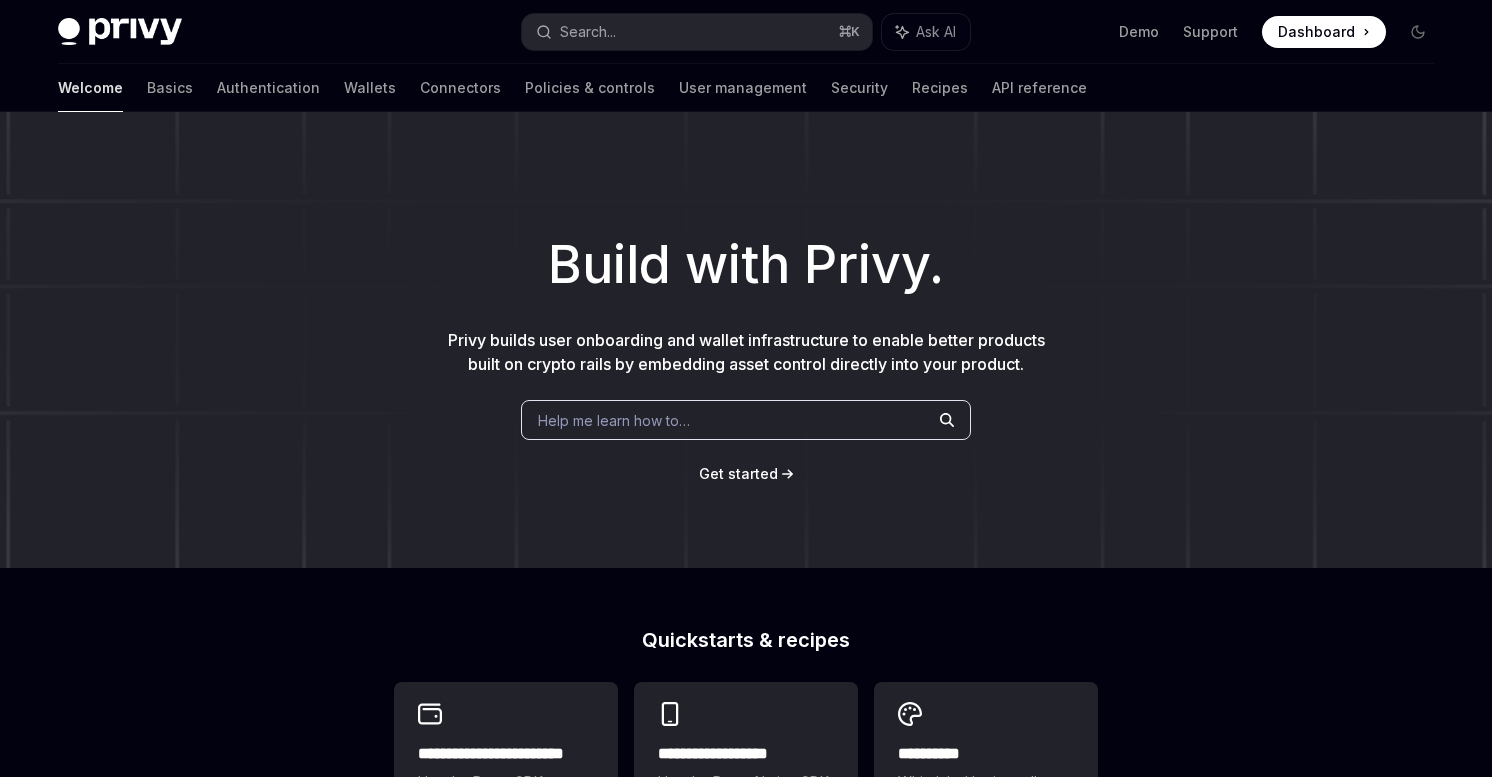 scroll, scrollTop: 0, scrollLeft: 0, axis: both 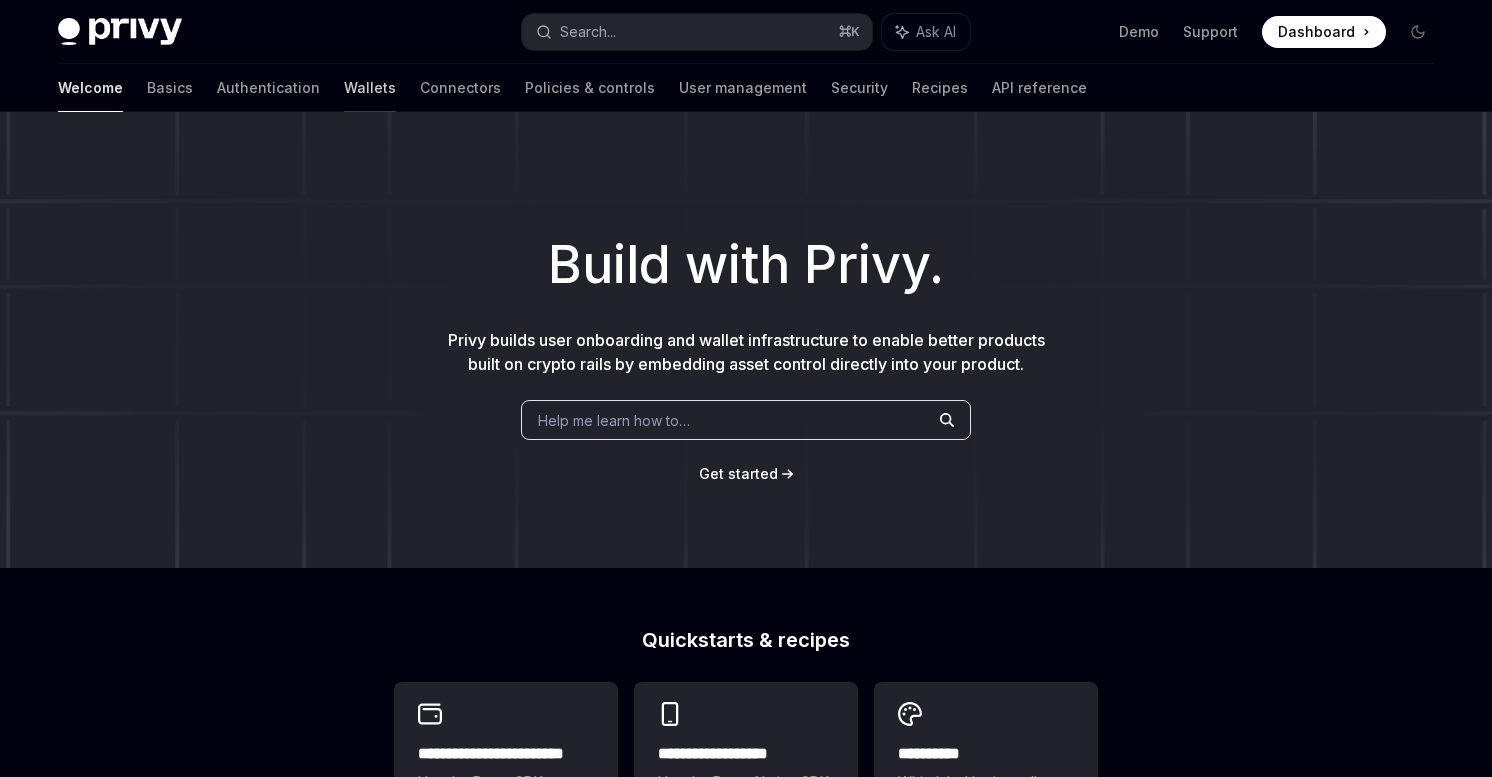 click on "Wallets" at bounding box center [370, 88] 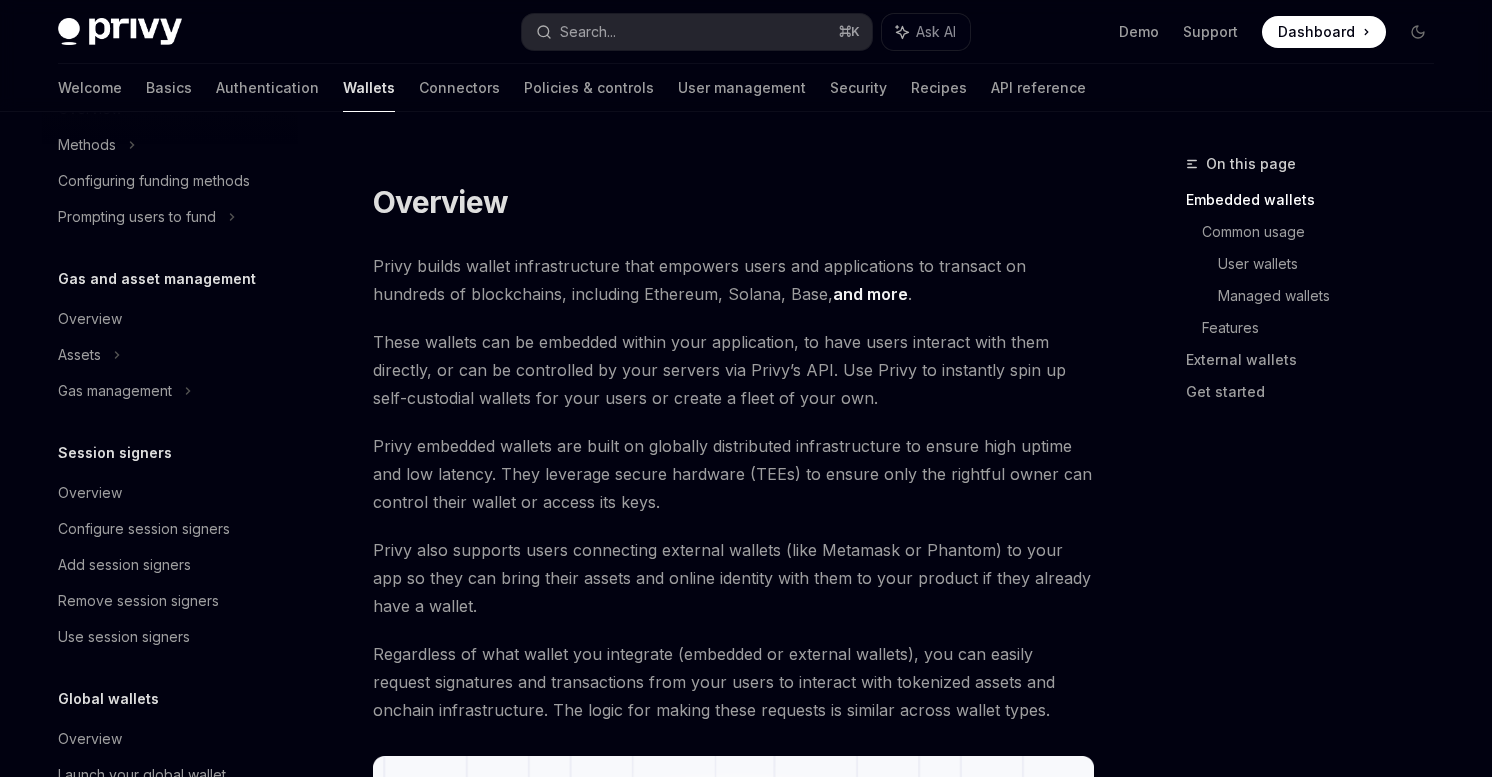 scroll, scrollTop: 785, scrollLeft: 0, axis: vertical 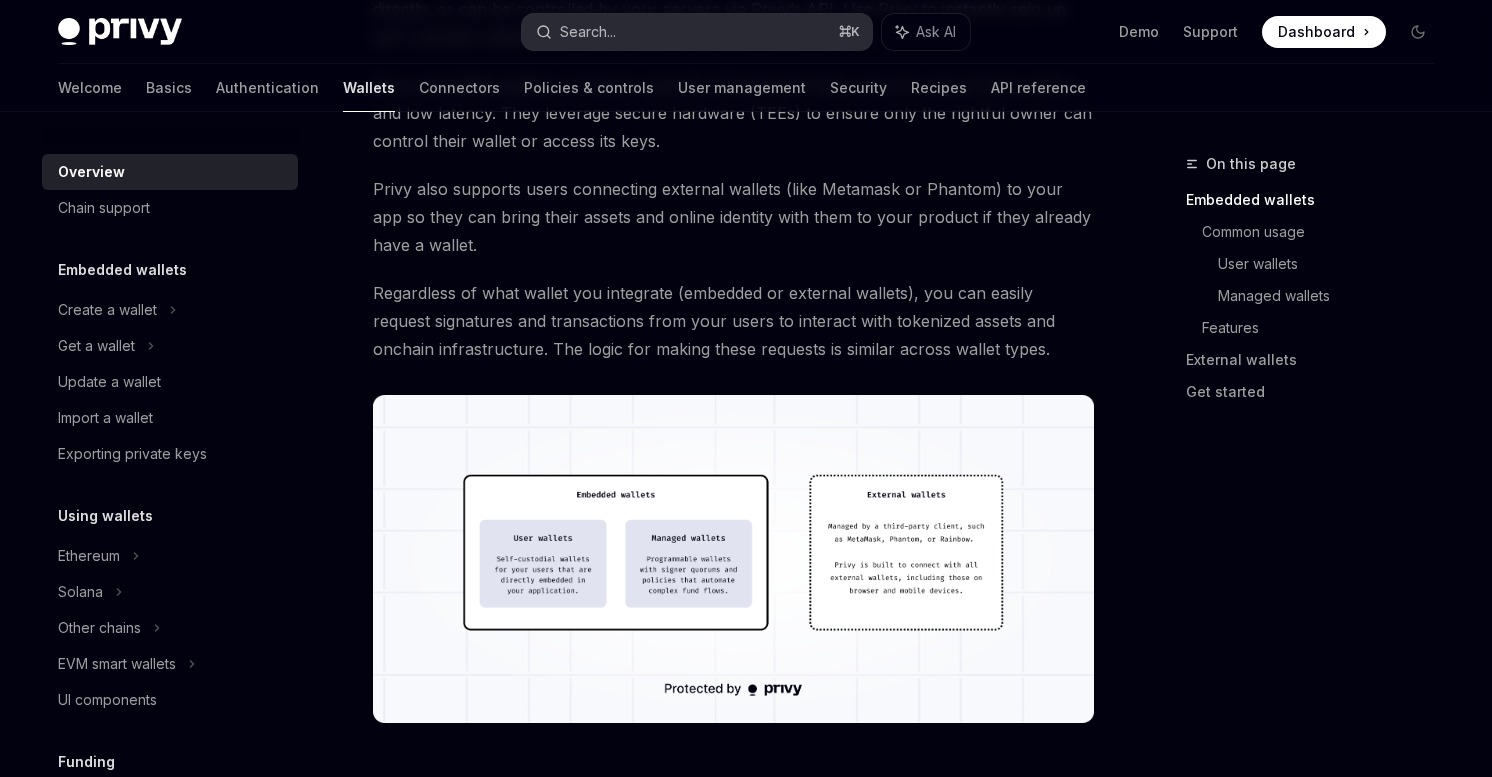 click on "Search... ⌘ K" at bounding box center [697, 32] 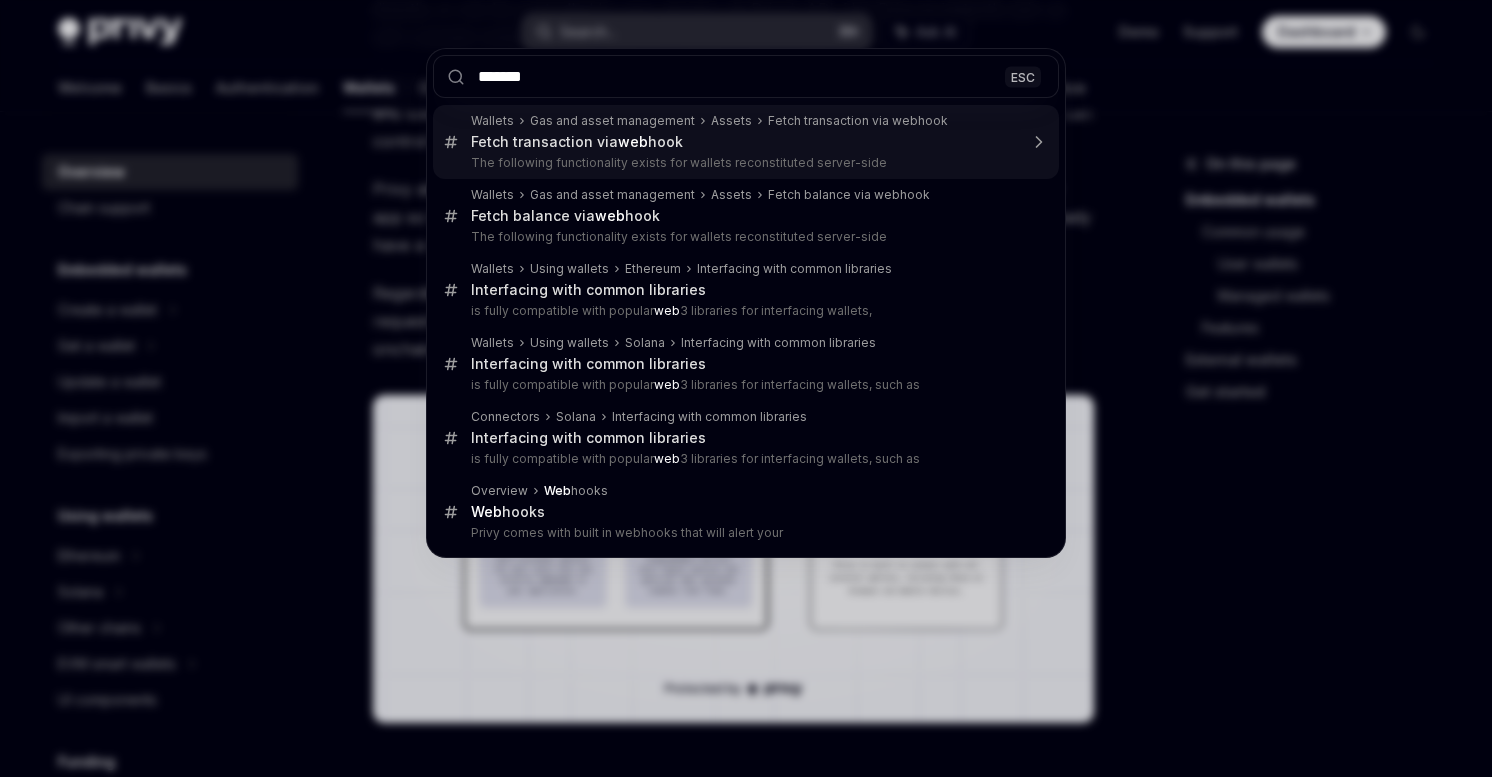 type on "********" 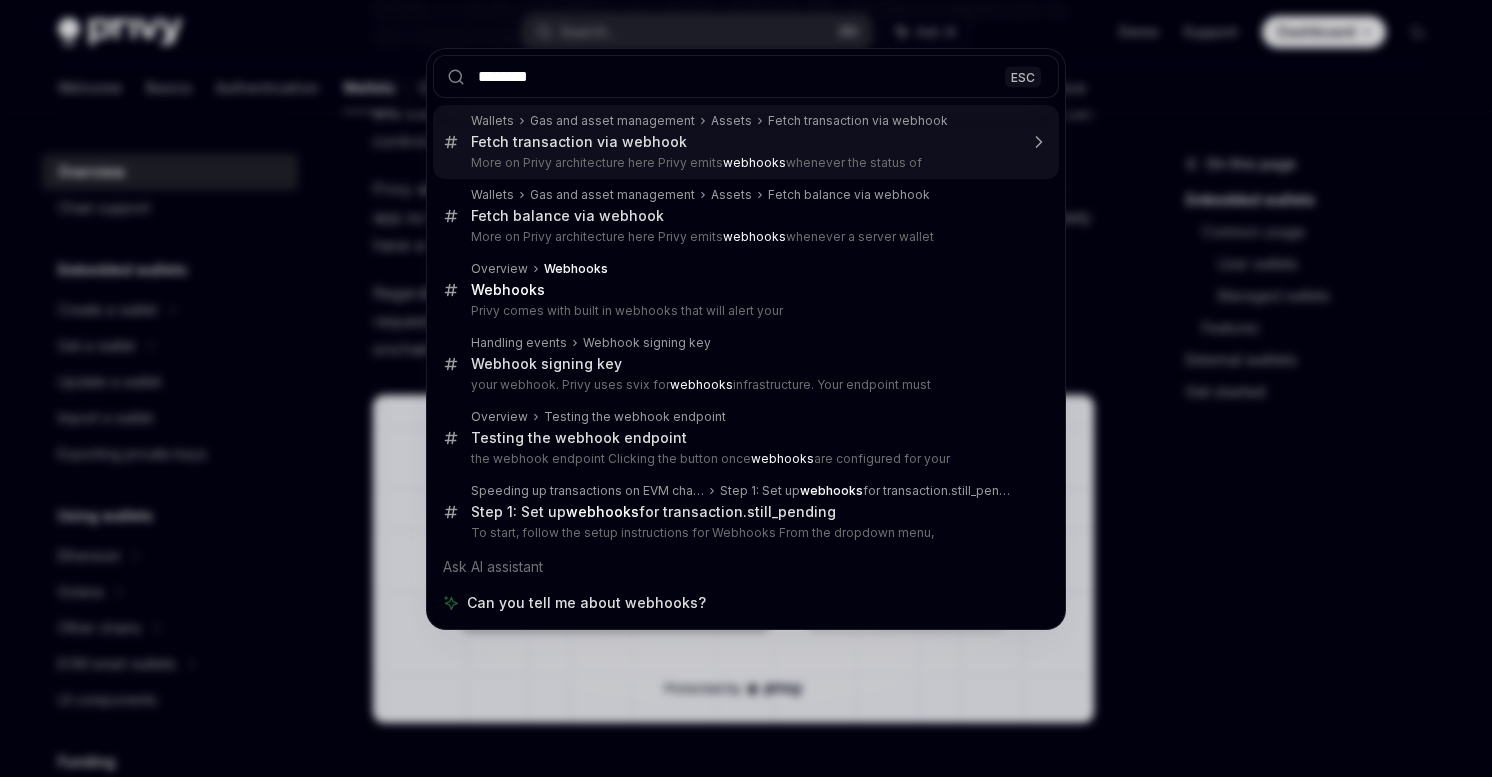 click on "Fetch transaction via webhook" at bounding box center (579, 142) 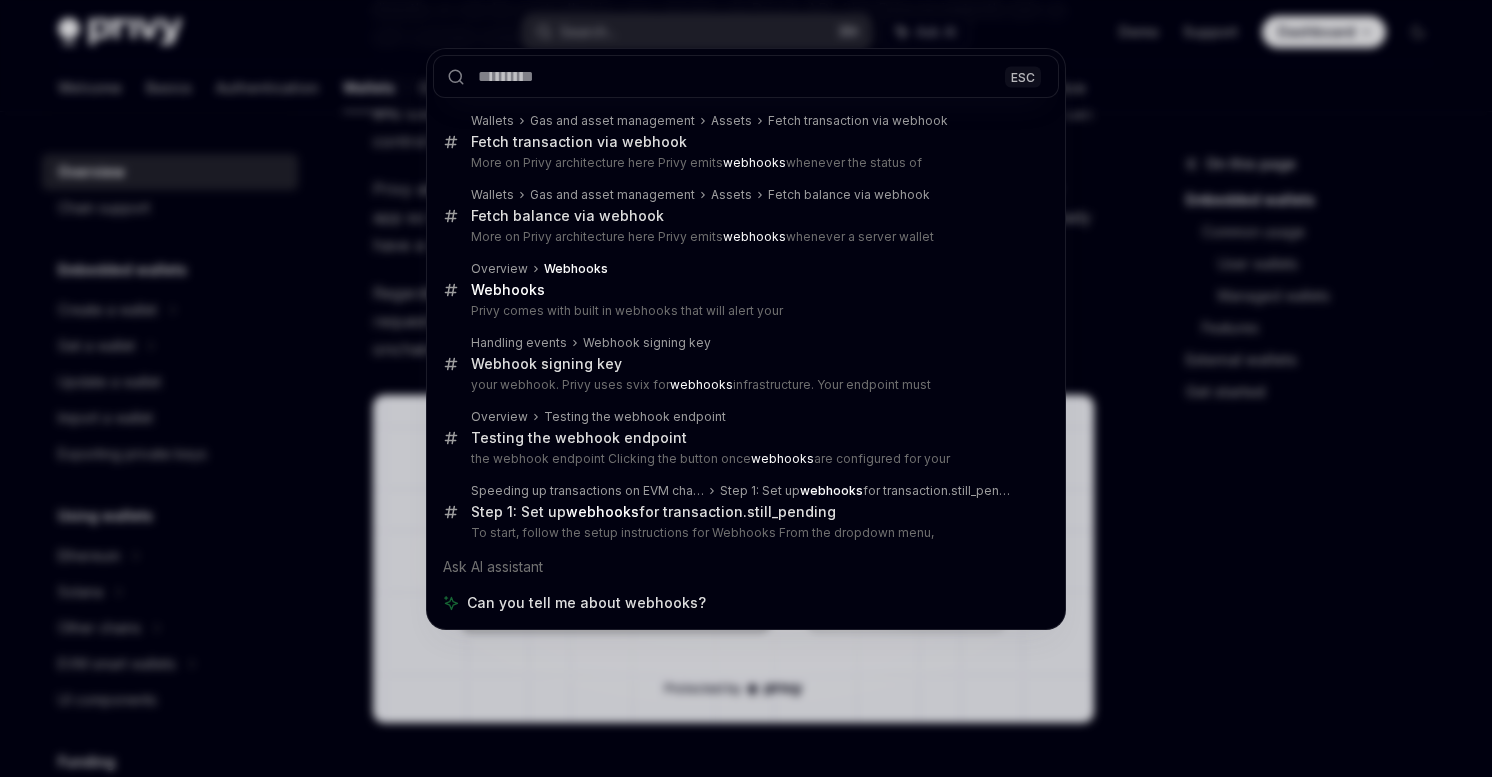 scroll, scrollTop: 0, scrollLeft: 0, axis: both 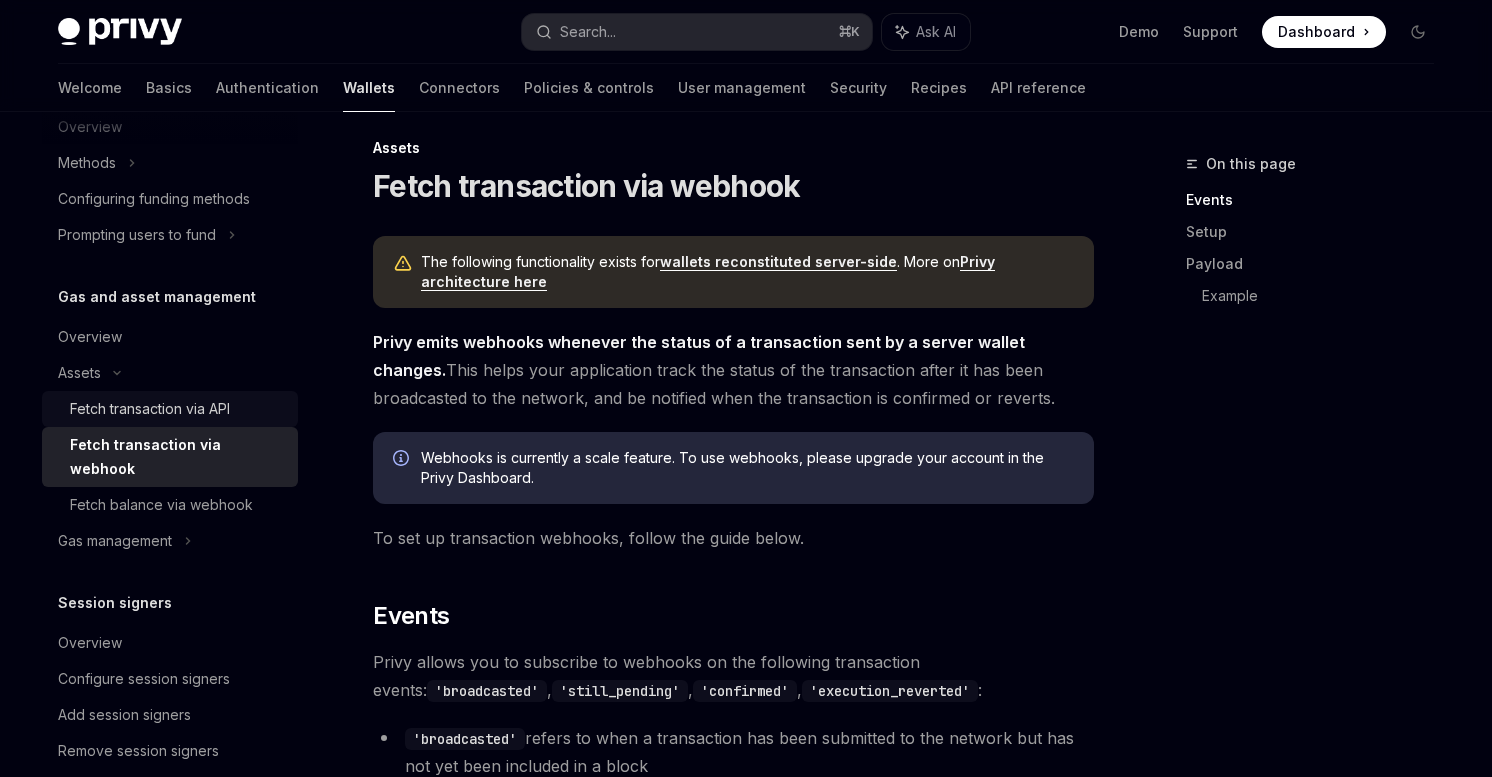 click on "Fetch transaction via API" at bounding box center (150, 409) 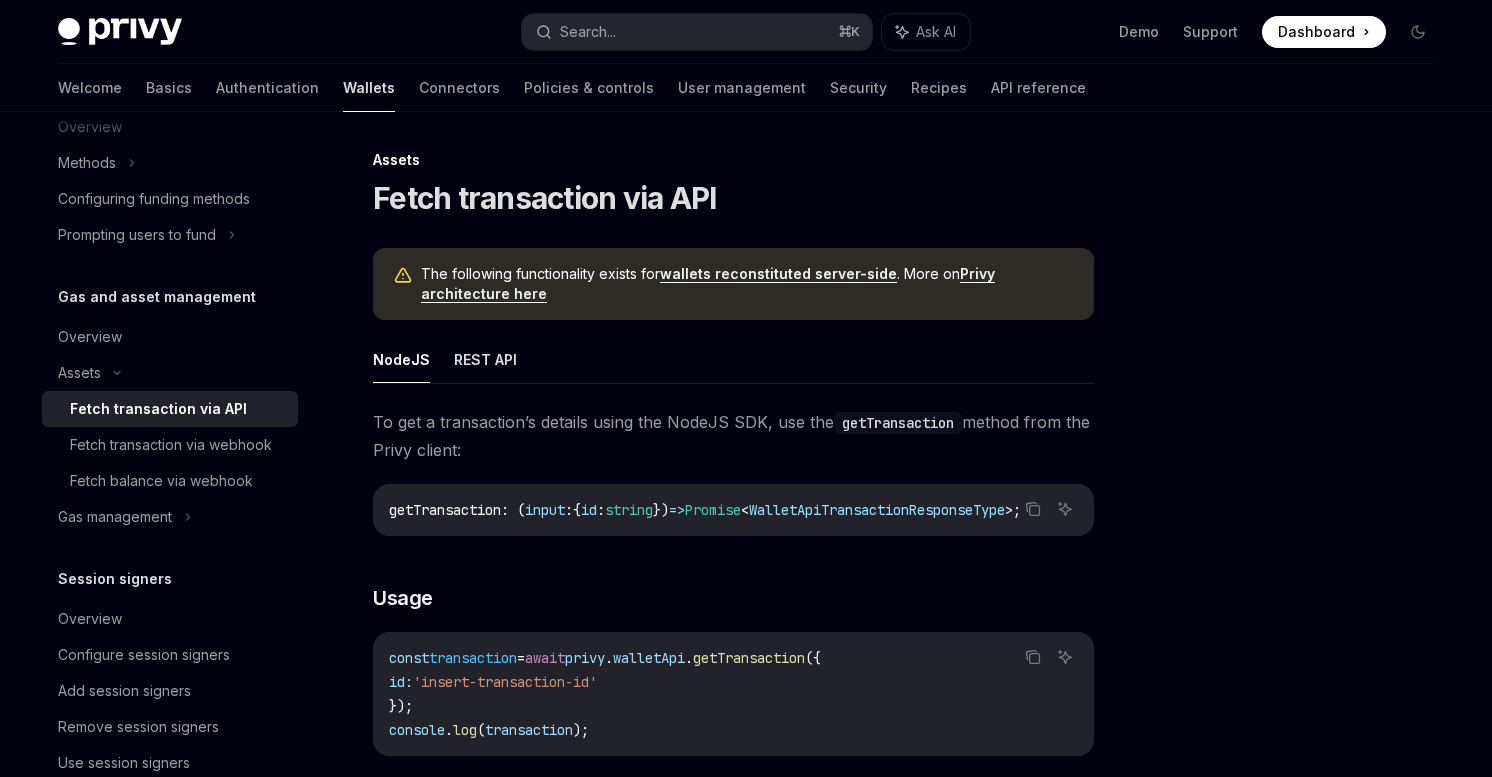 scroll, scrollTop: 0, scrollLeft: 0, axis: both 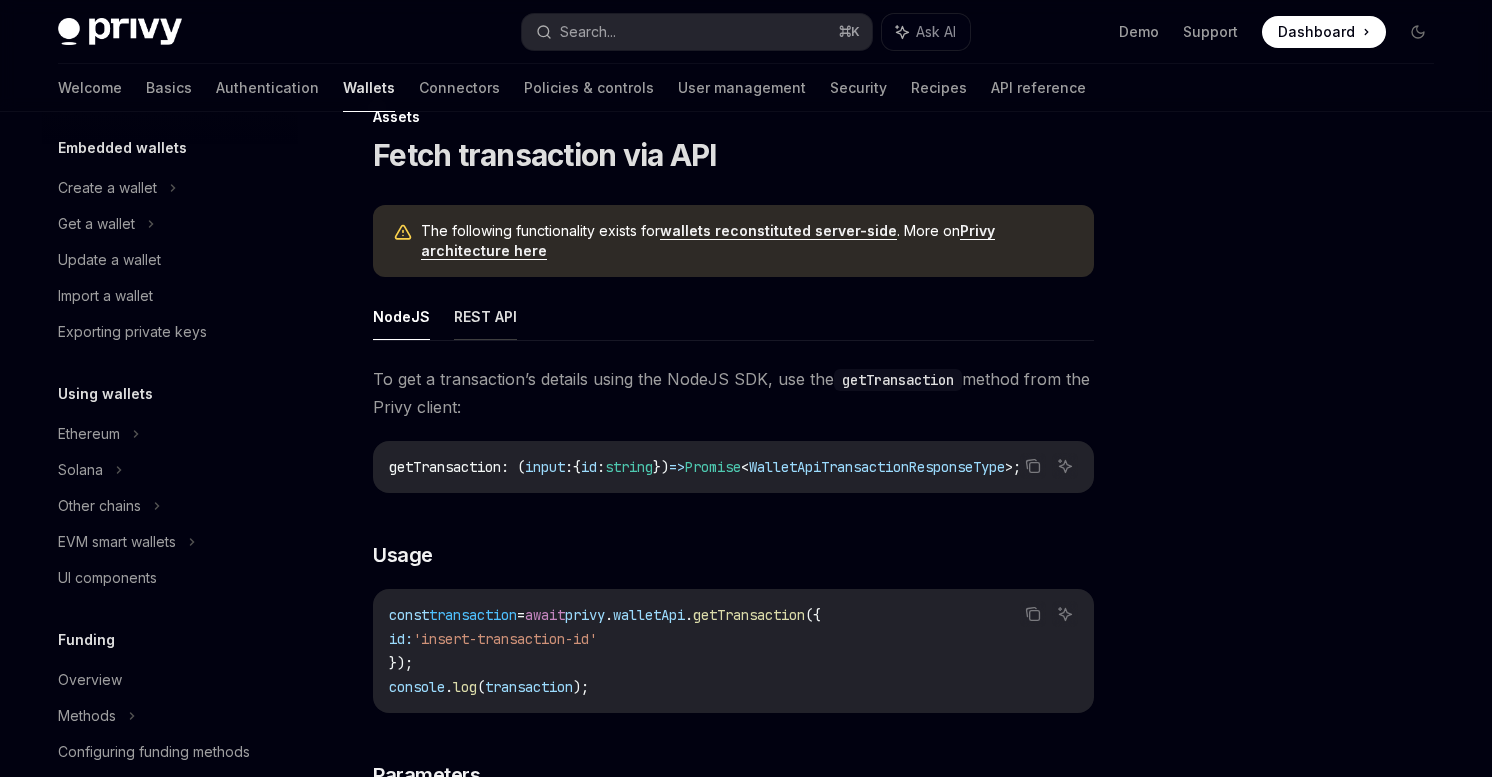 click on "REST API" at bounding box center (485, 316) 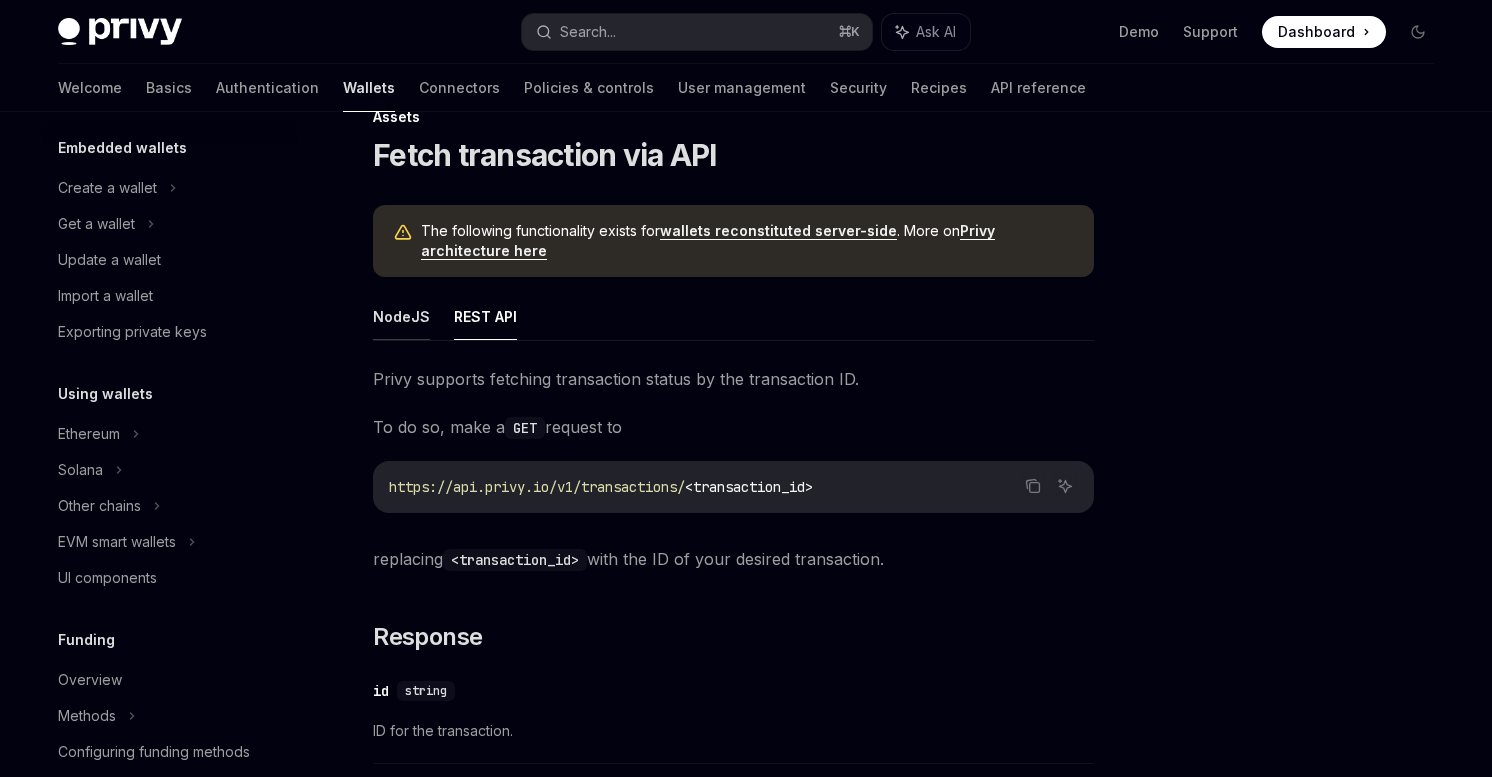 click on "NodeJS" at bounding box center [401, 316] 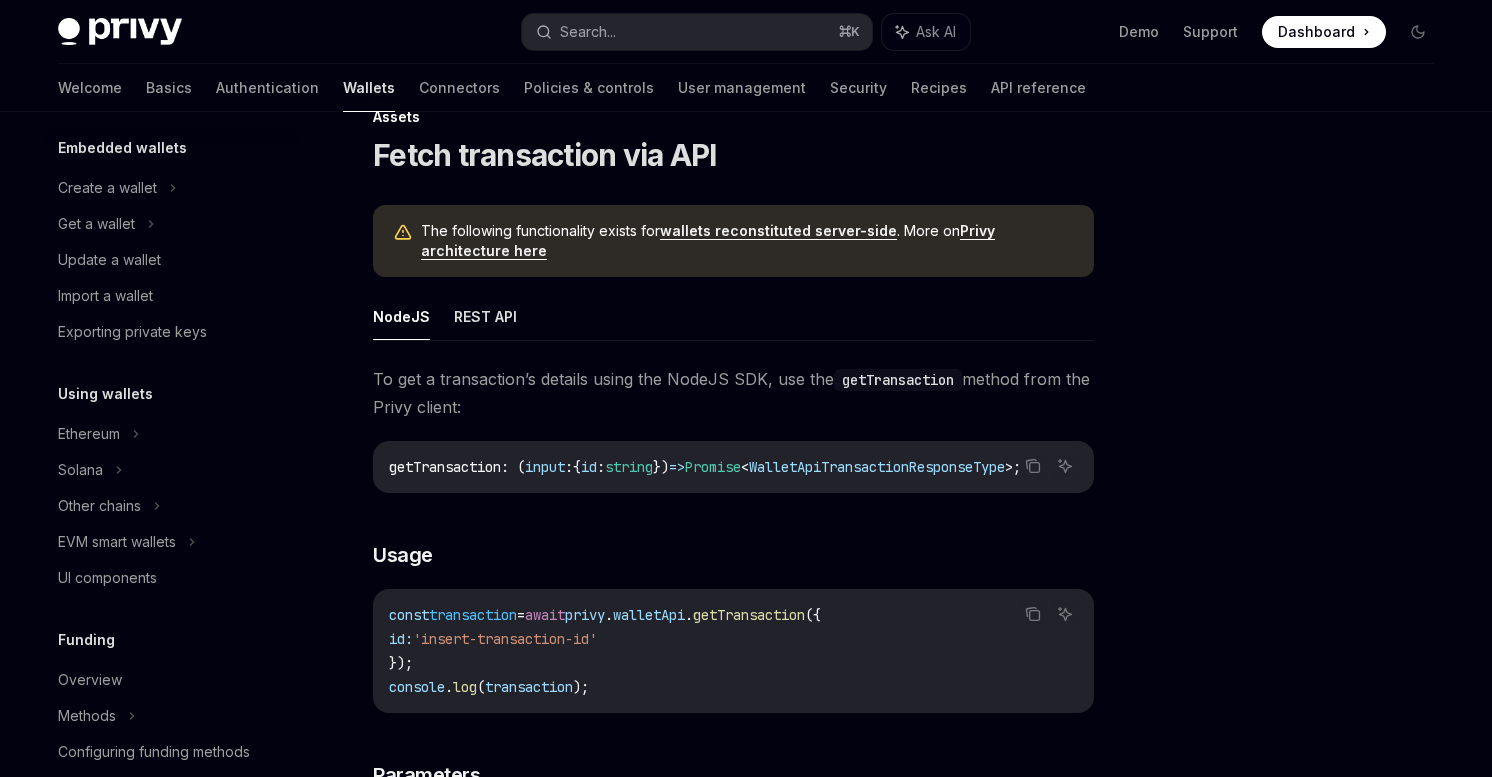 click on "Privy architecture
here" at bounding box center (708, 241) 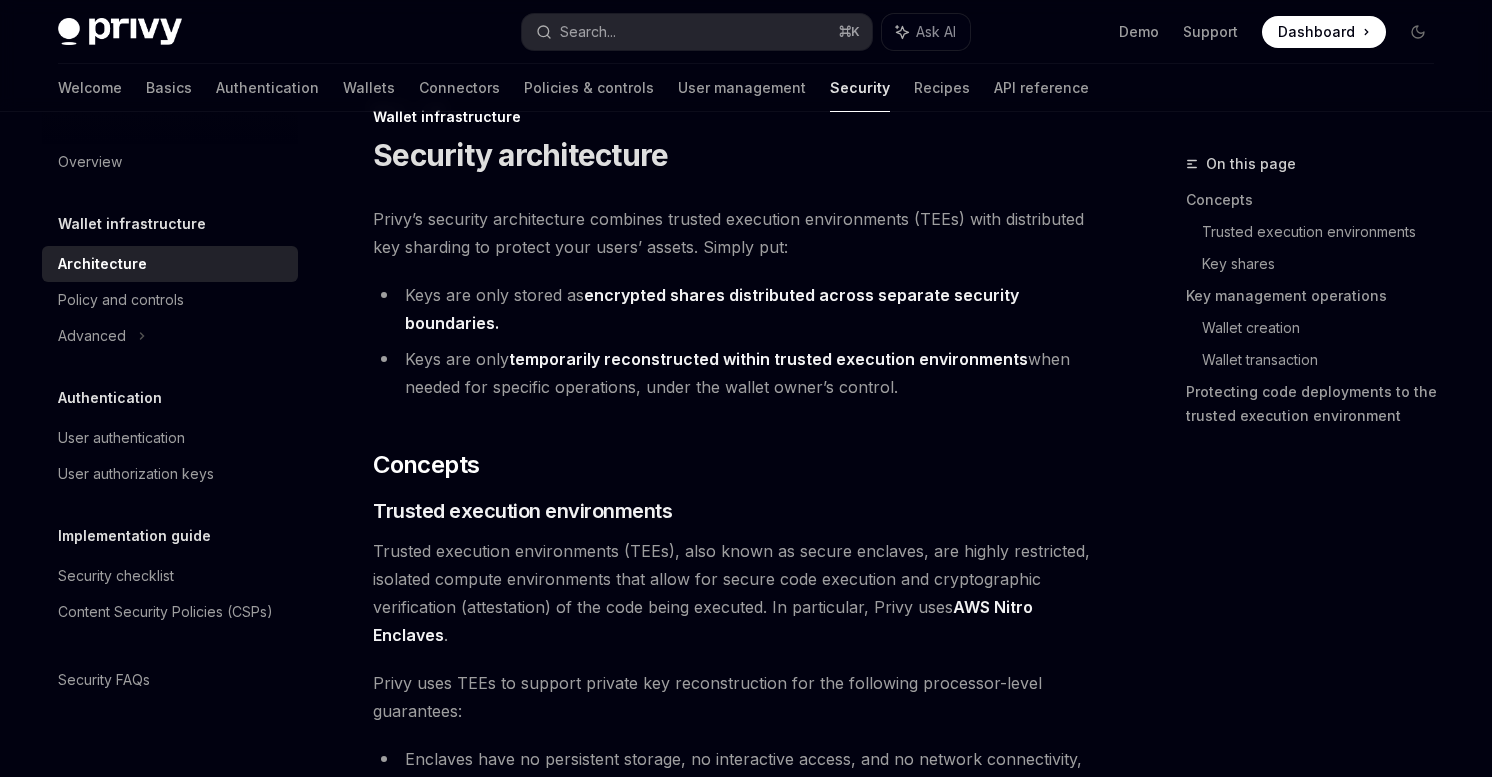 scroll, scrollTop: 0, scrollLeft: 0, axis: both 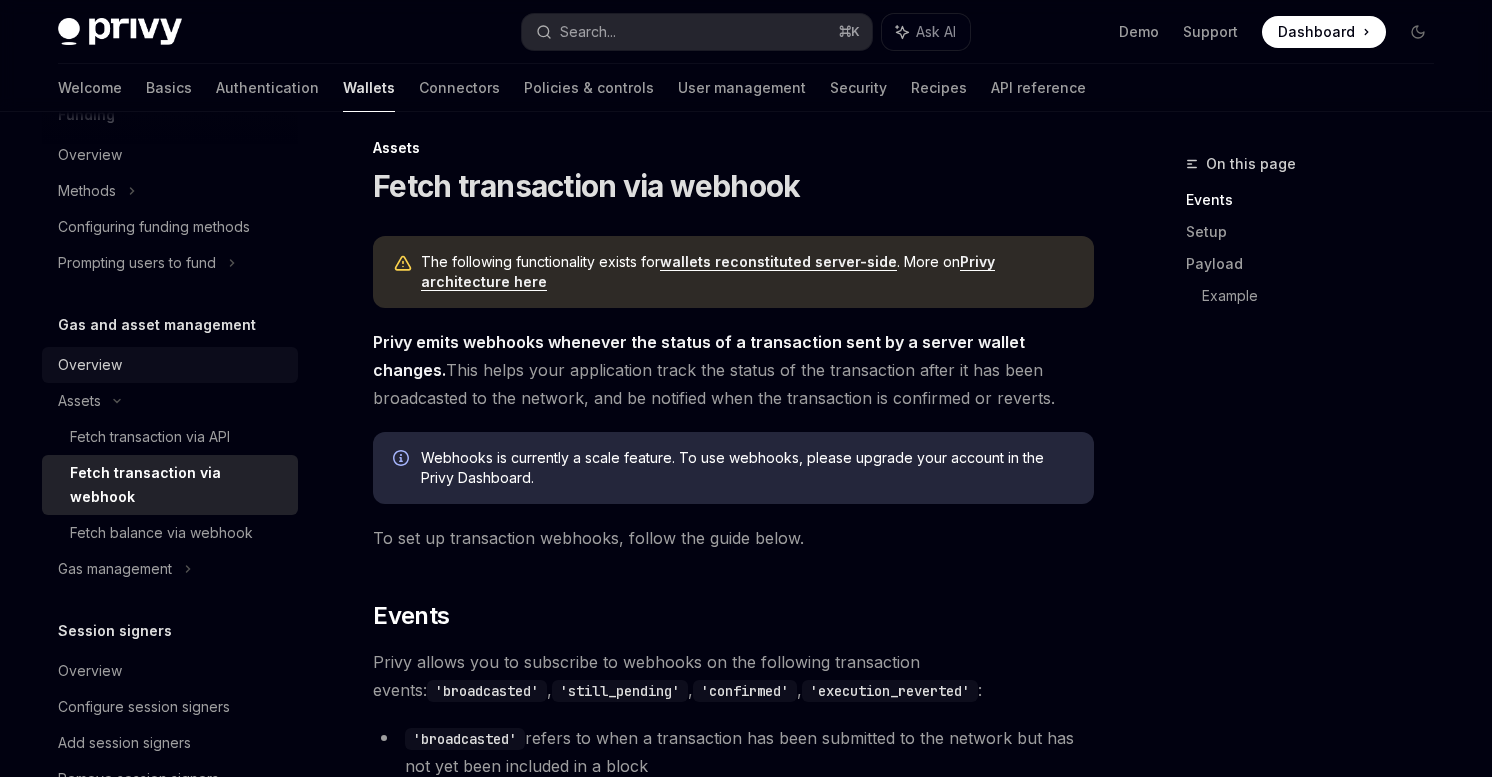 click on "Overview" at bounding box center (172, 365) 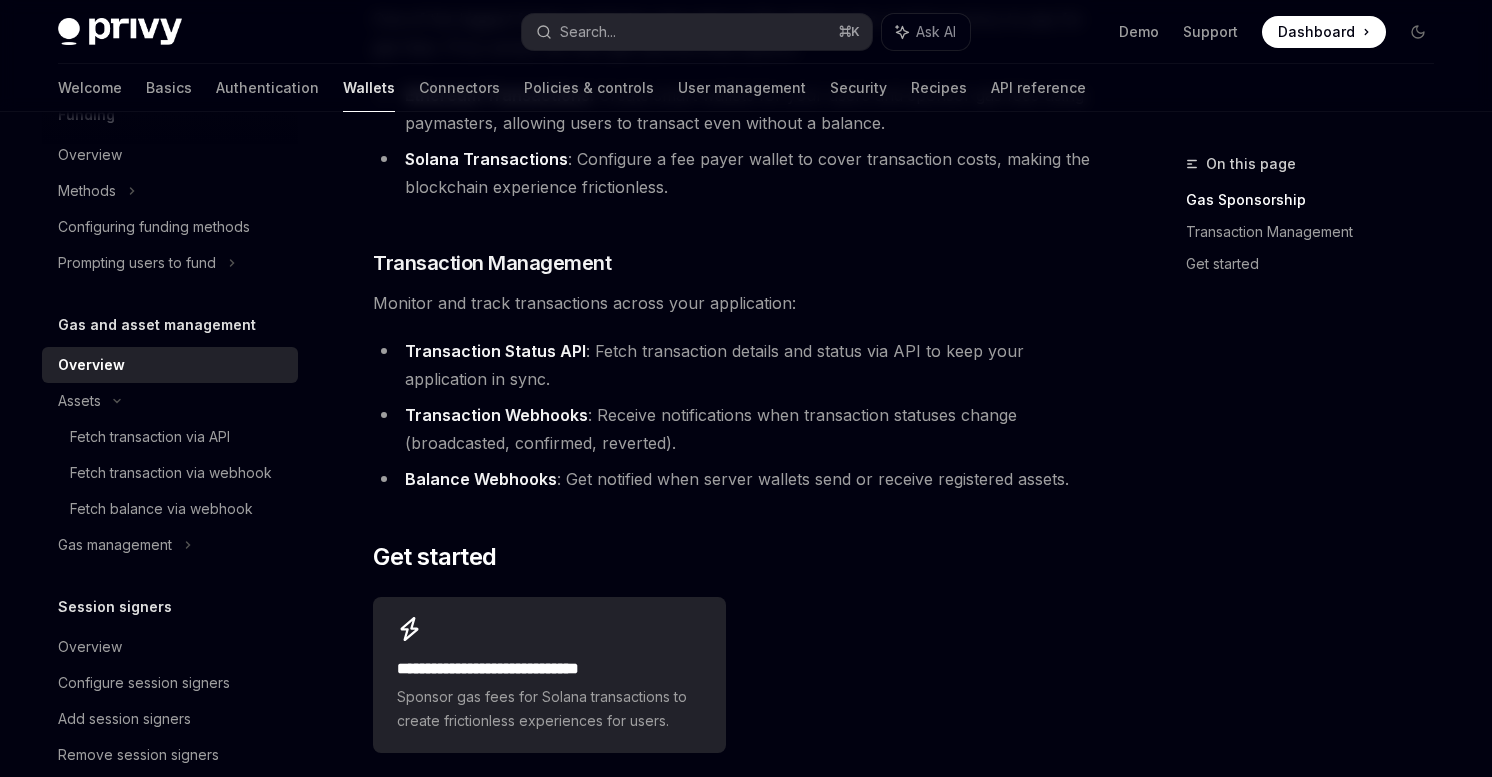 scroll, scrollTop: 384, scrollLeft: 0, axis: vertical 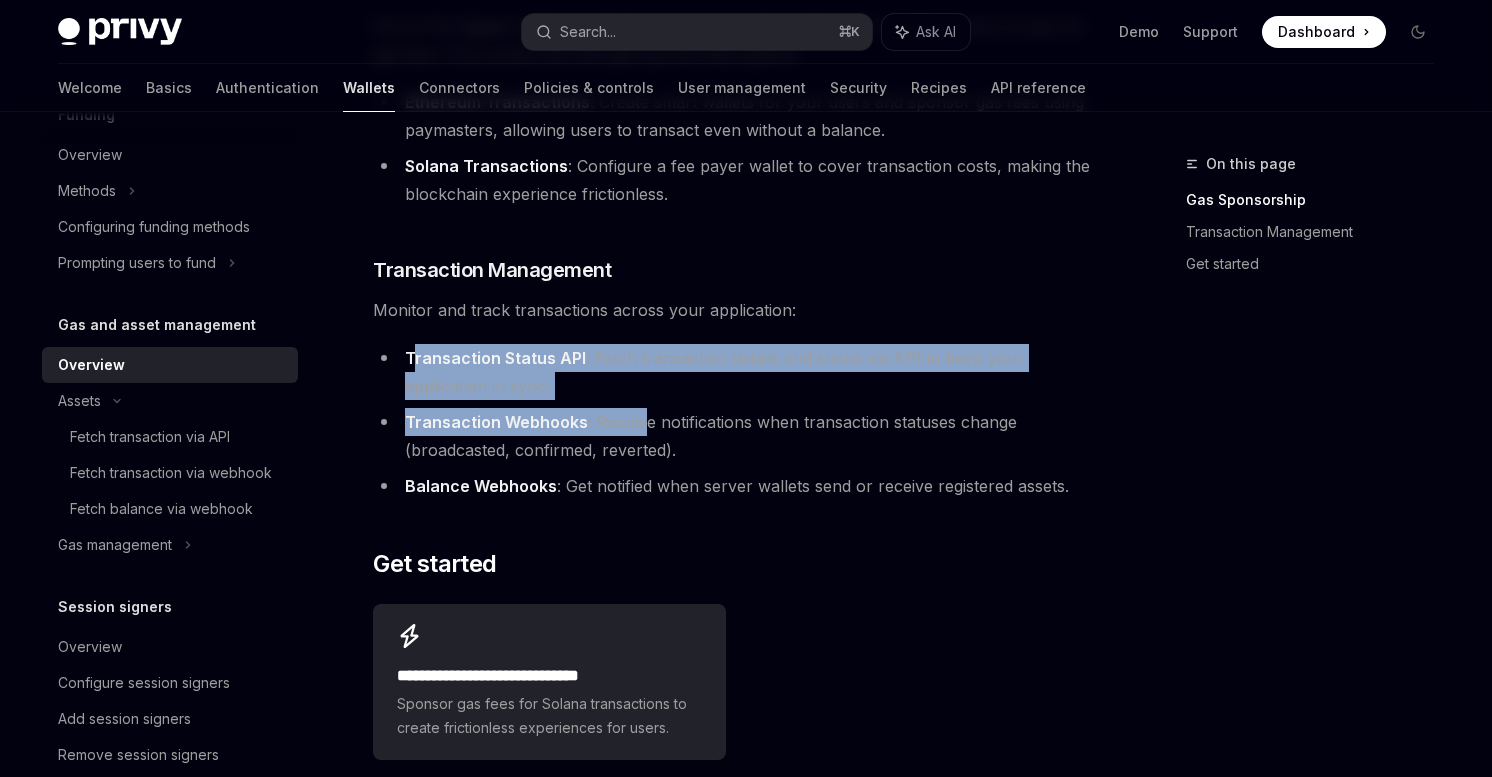 drag, startPoint x: 415, startPoint y: 359, endPoint x: 639, endPoint y: 413, distance: 230.417 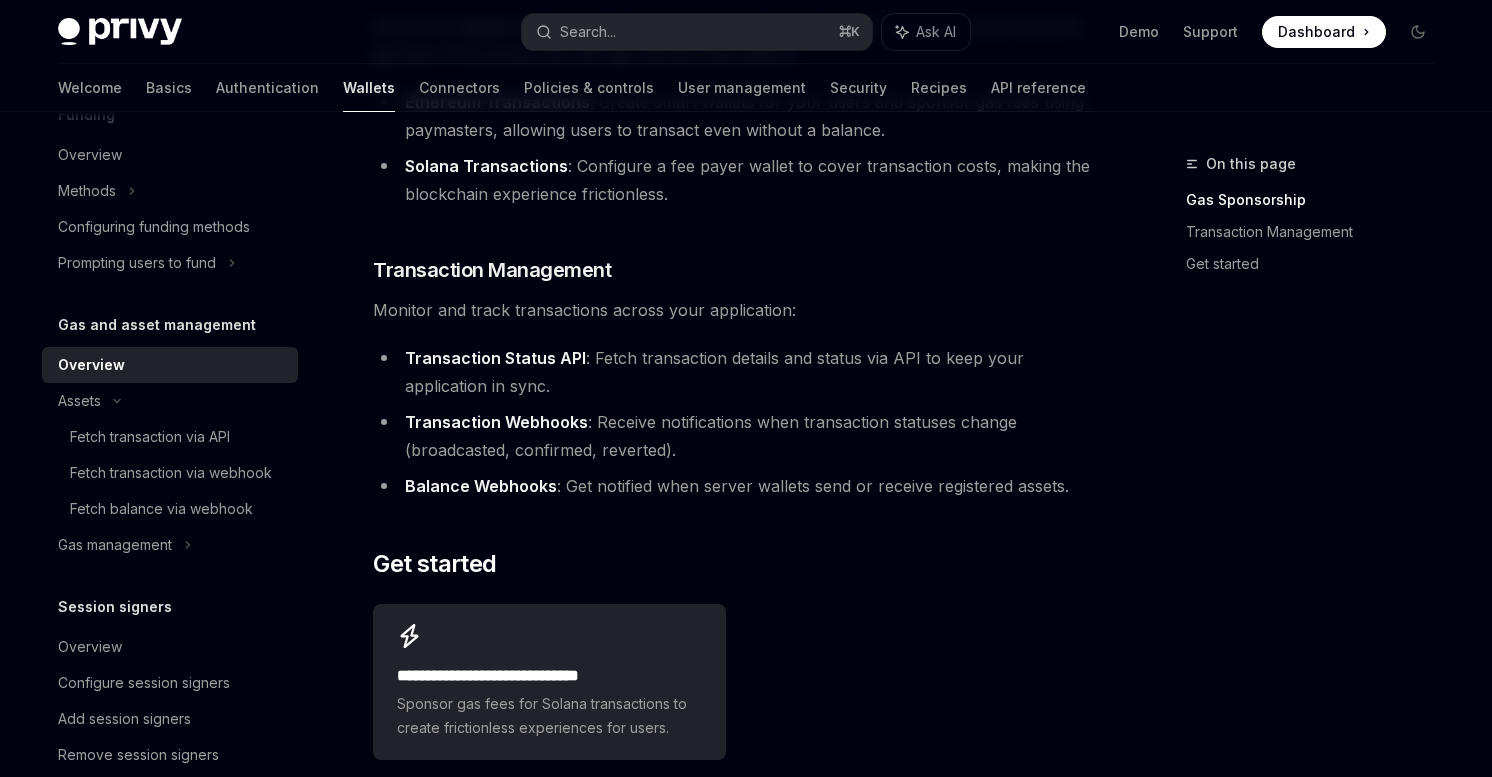 scroll, scrollTop: 416, scrollLeft: 0, axis: vertical 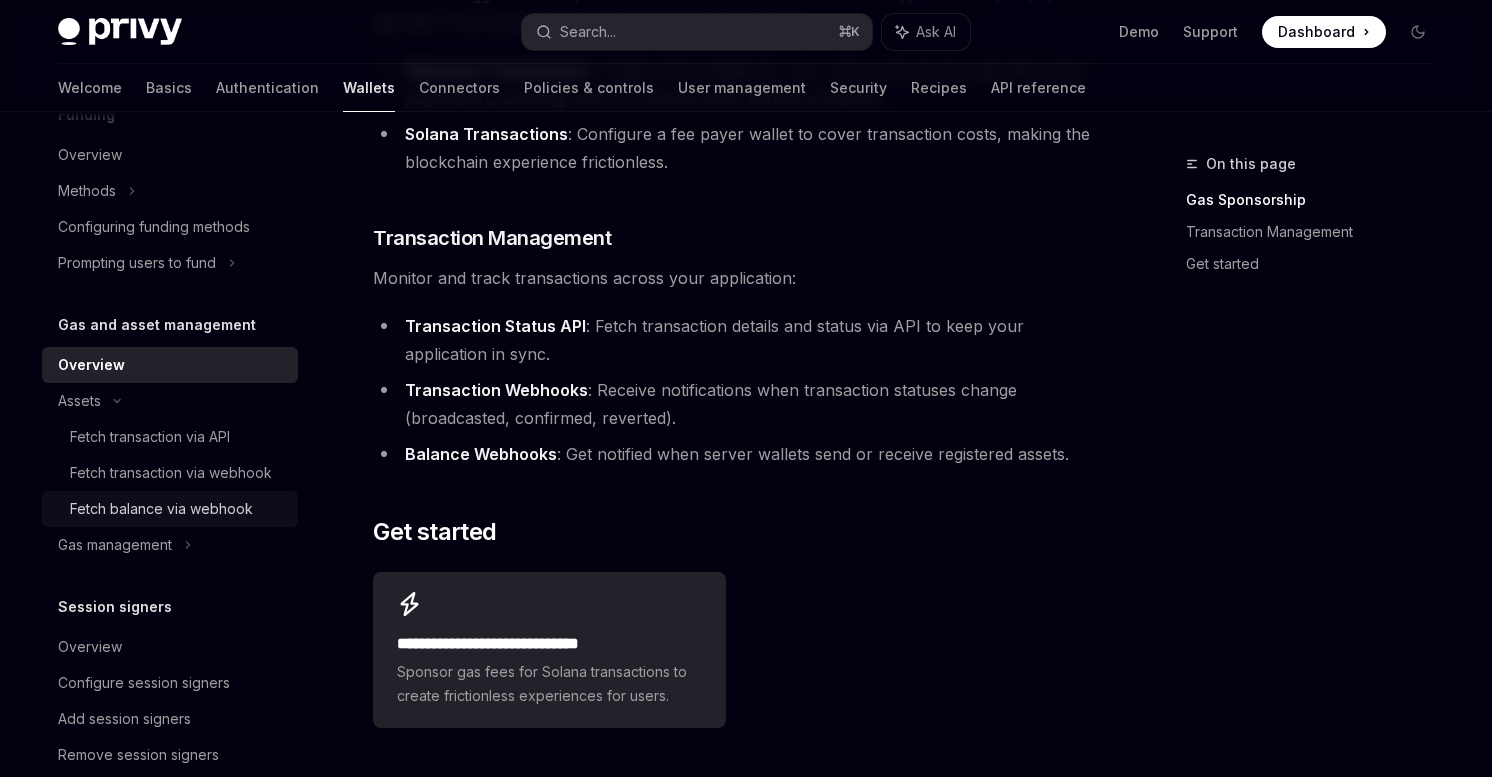 click on "Fetch balance via webhook" at bounding box center [161, 509] 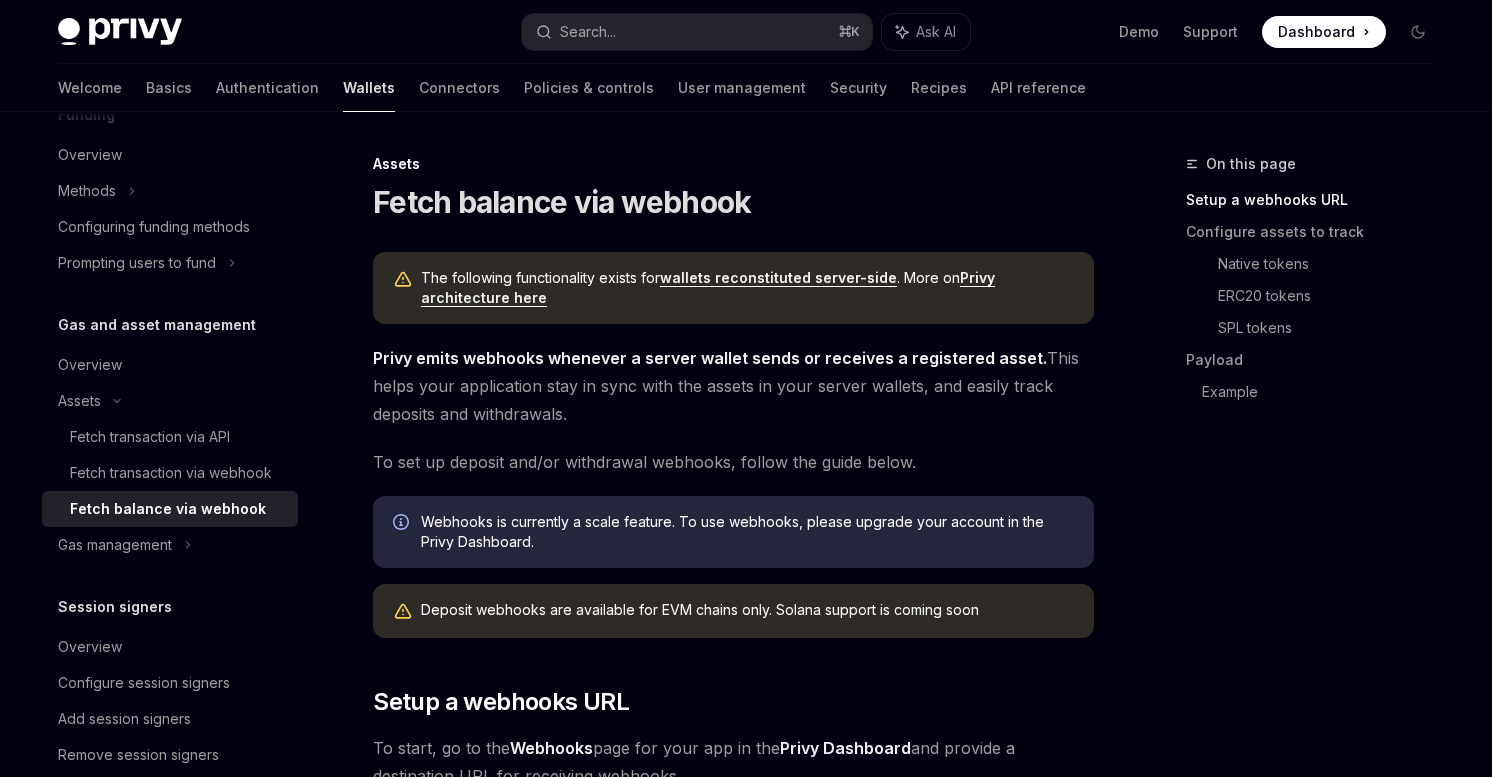 click on "wallets reconstituted
server-side" at bounding box center [778, 278] 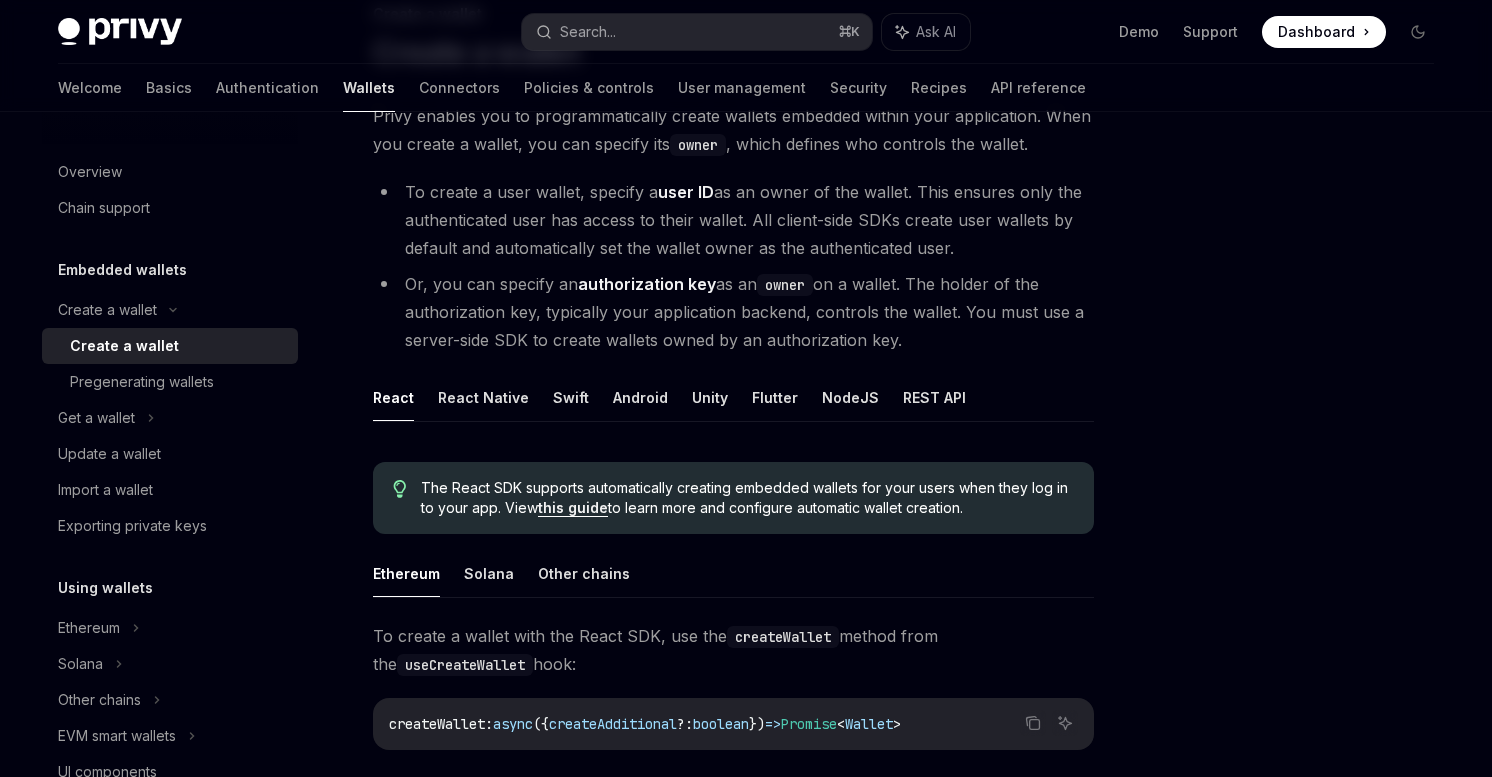 scroll, scrollTop: 153, scrollLeft: 0, axis: vertical 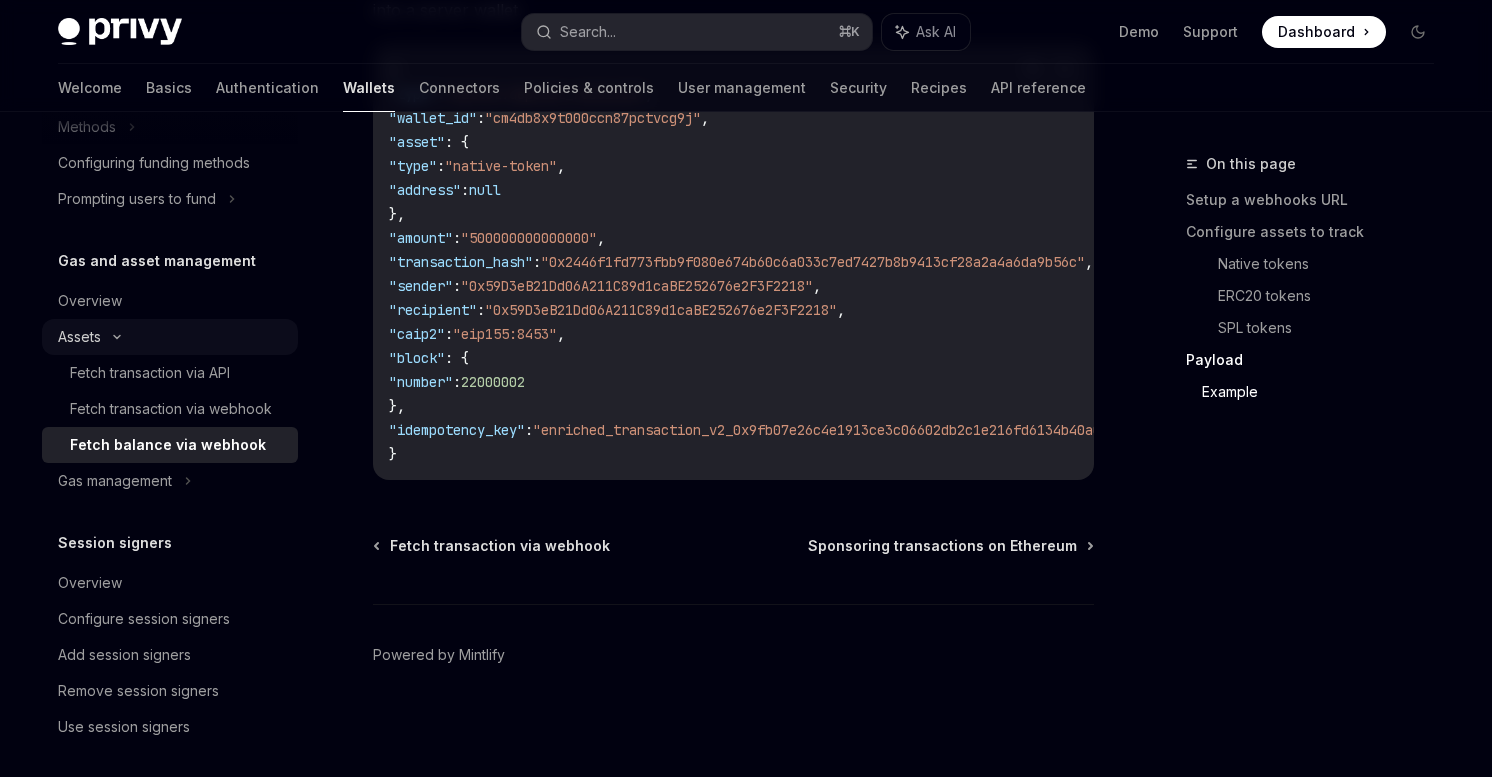click 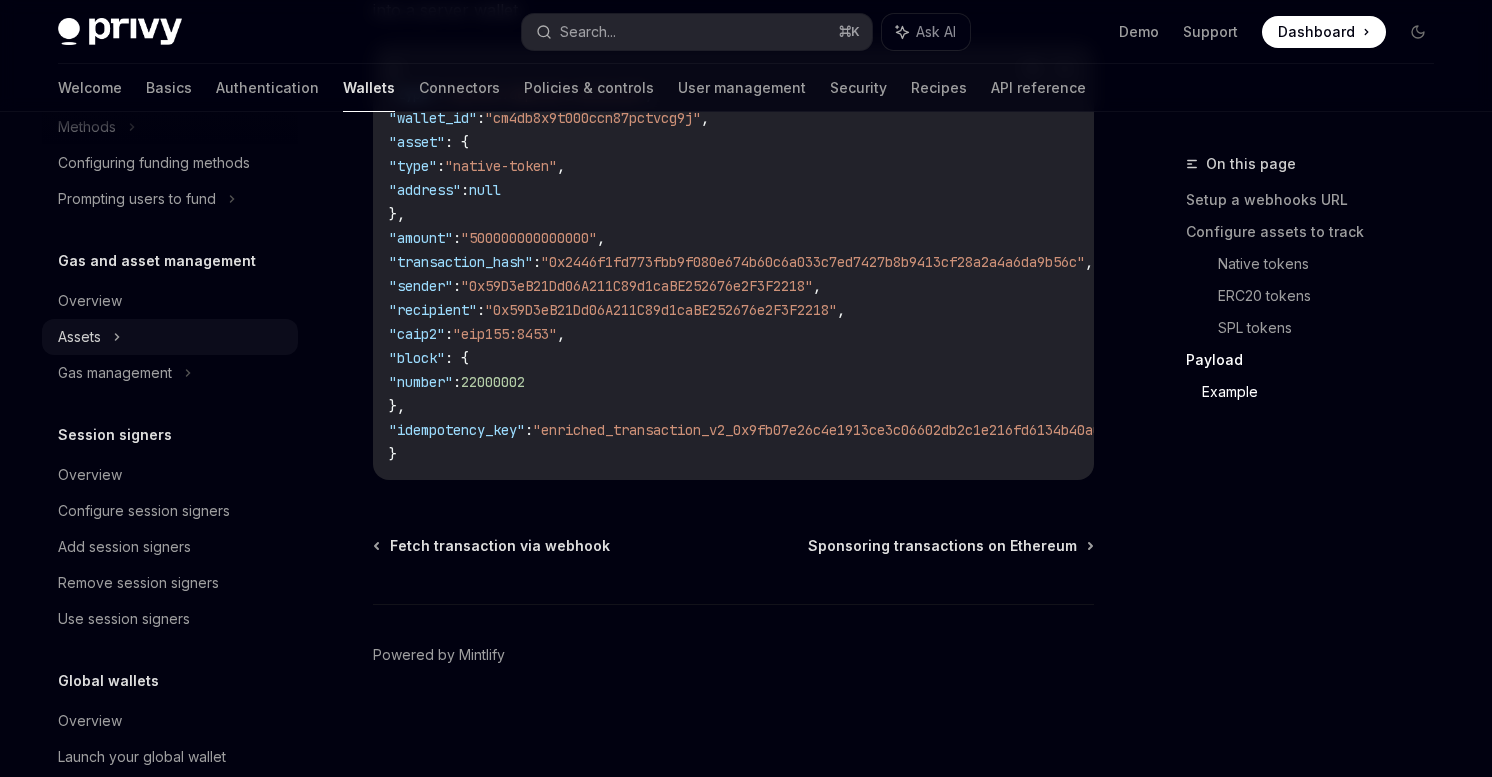 click on "Assets" at bounding box center [170, -365] 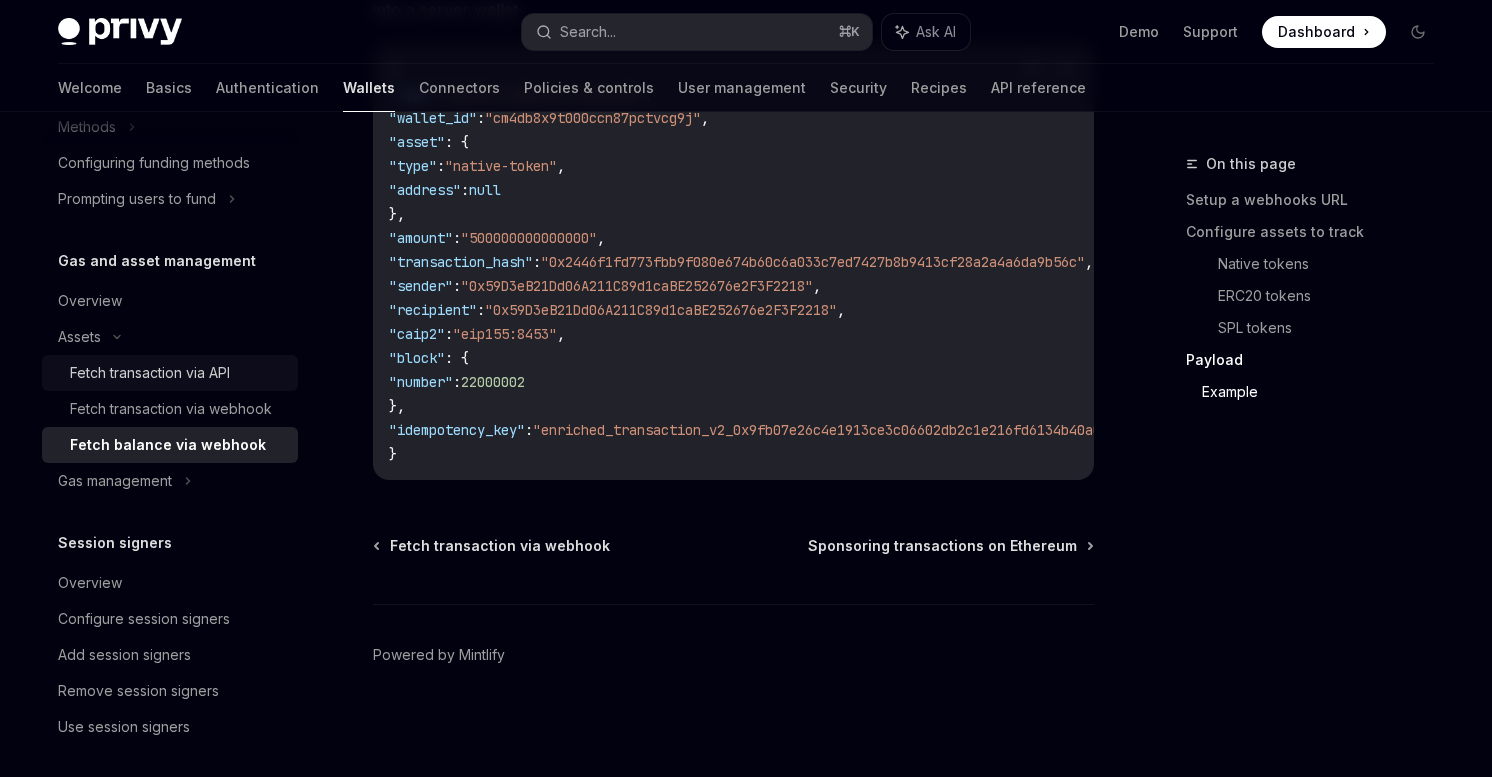 click on "Fetch transaction via API" at bounding box center (150, 373) 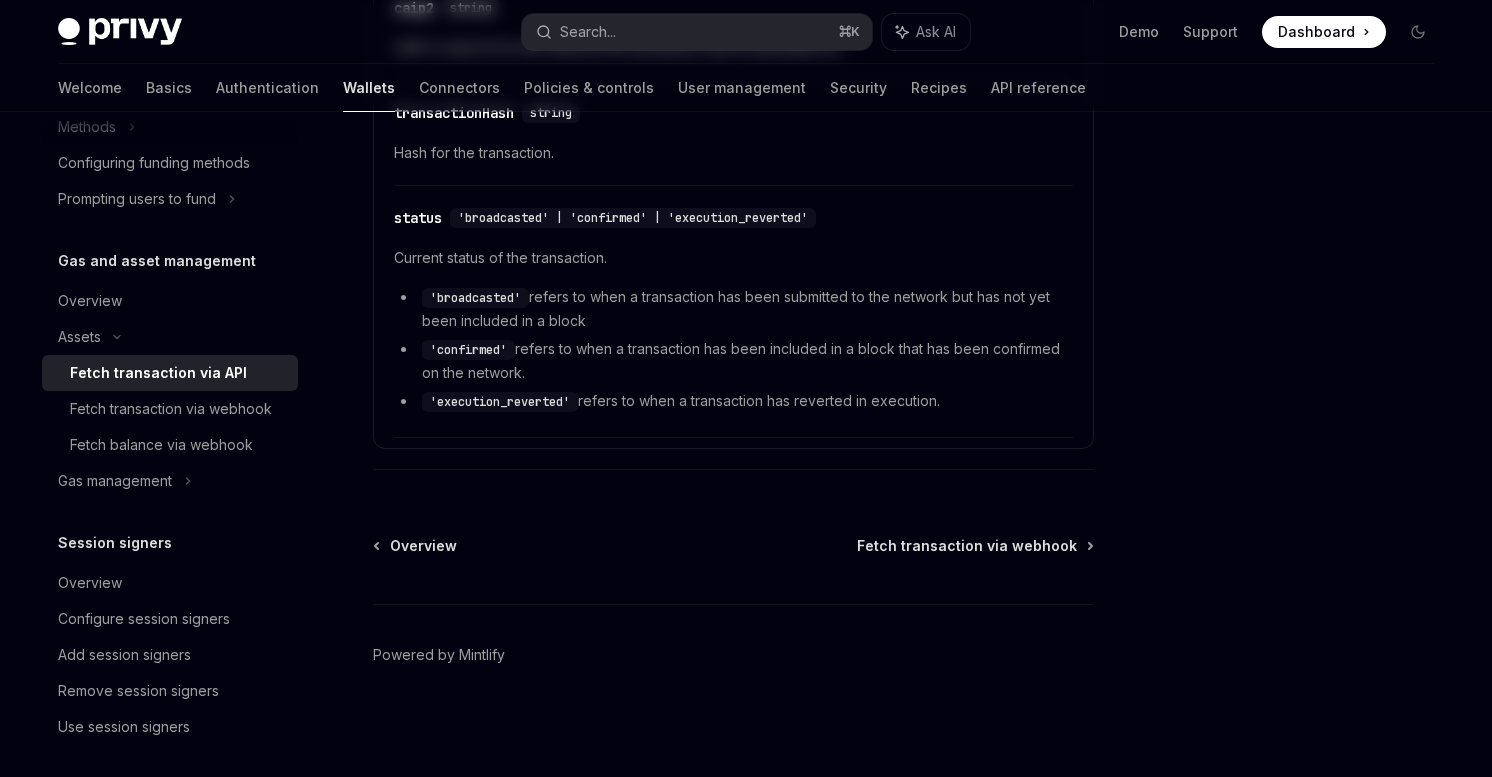 scroll, scrollTop: 0, scrollLeft: 0, axis: both 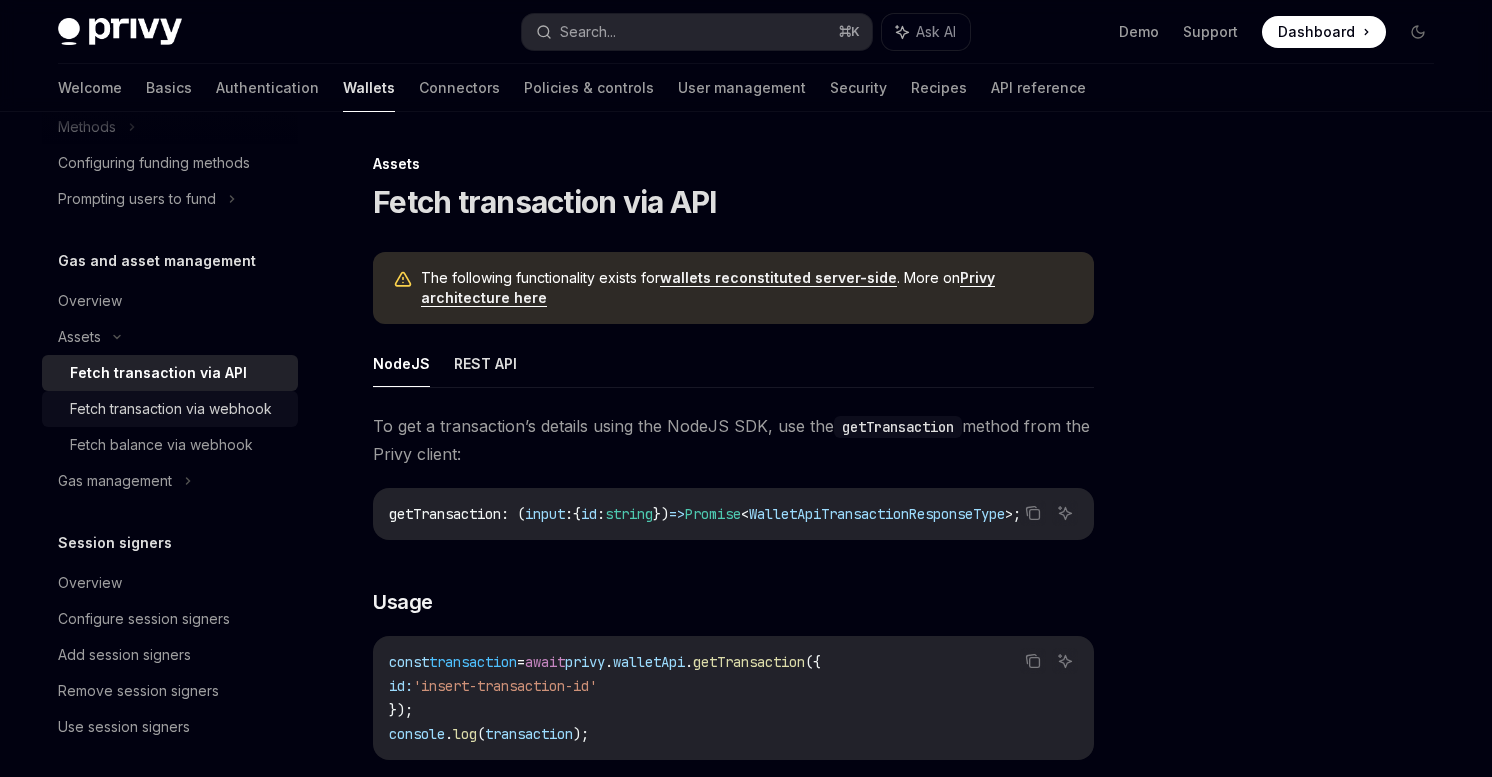 click on "Fetch transaction via webhook" at bounding box center (171, 409) 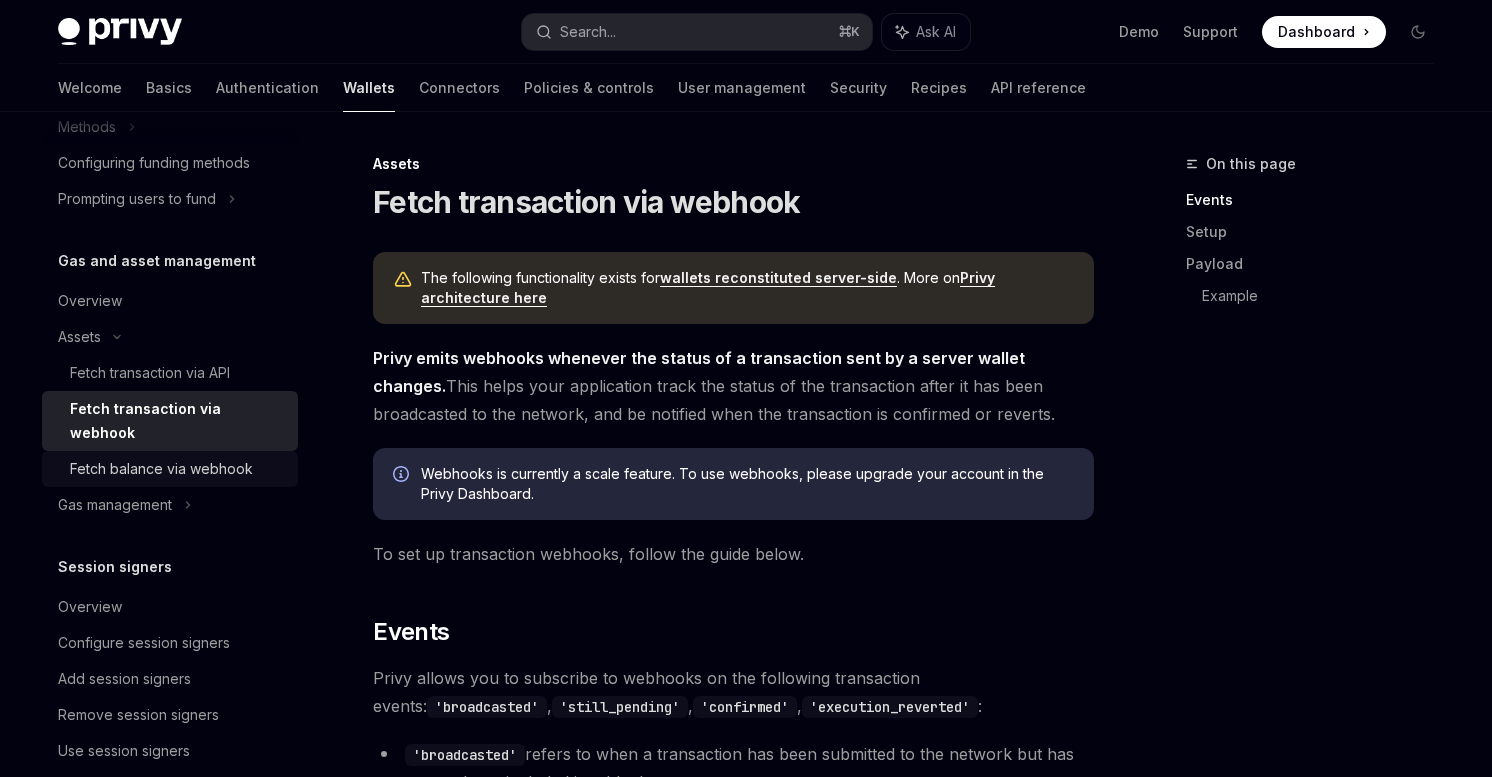 click on "Fetch balance via webhook" at bounding box center [170, 469] 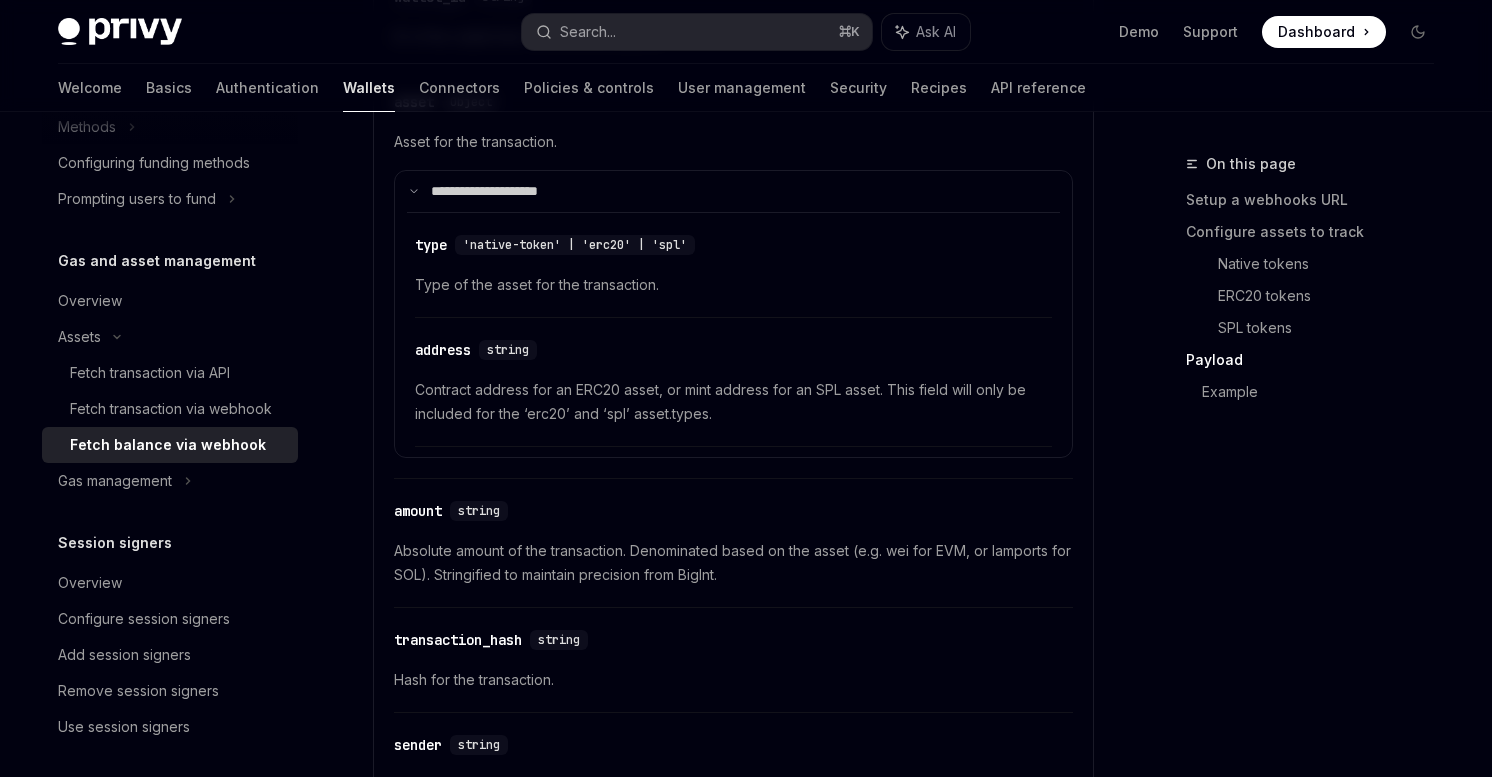 scroll, scrollTop: 2112, scrollLeft: 0, axis: vertical 